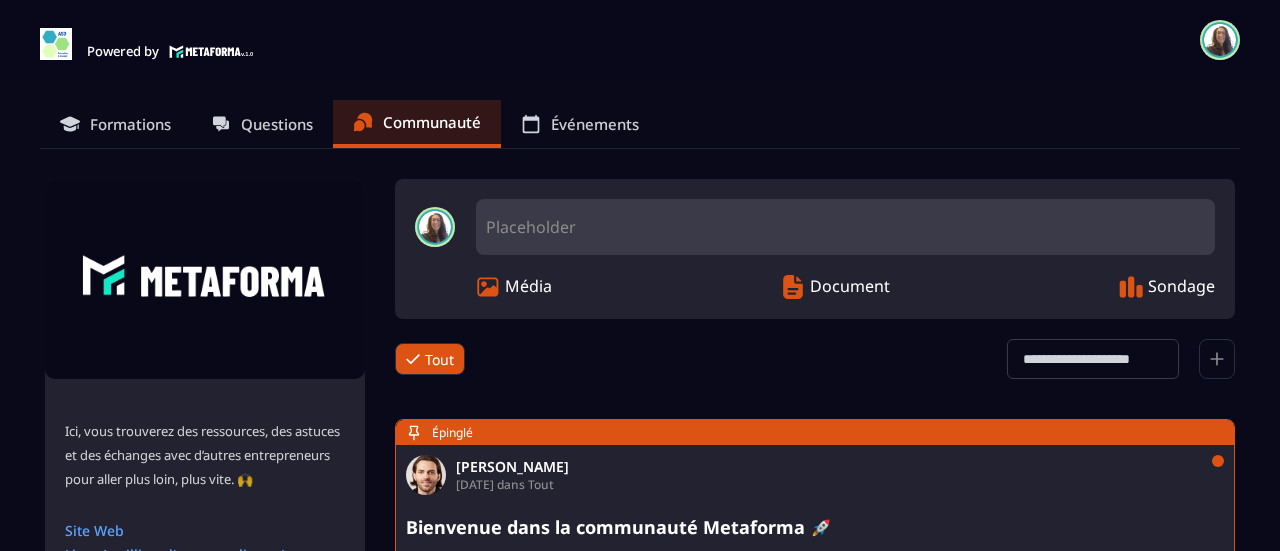 scroll, scrollTop: 0, scrollLeft: 0, axis: both 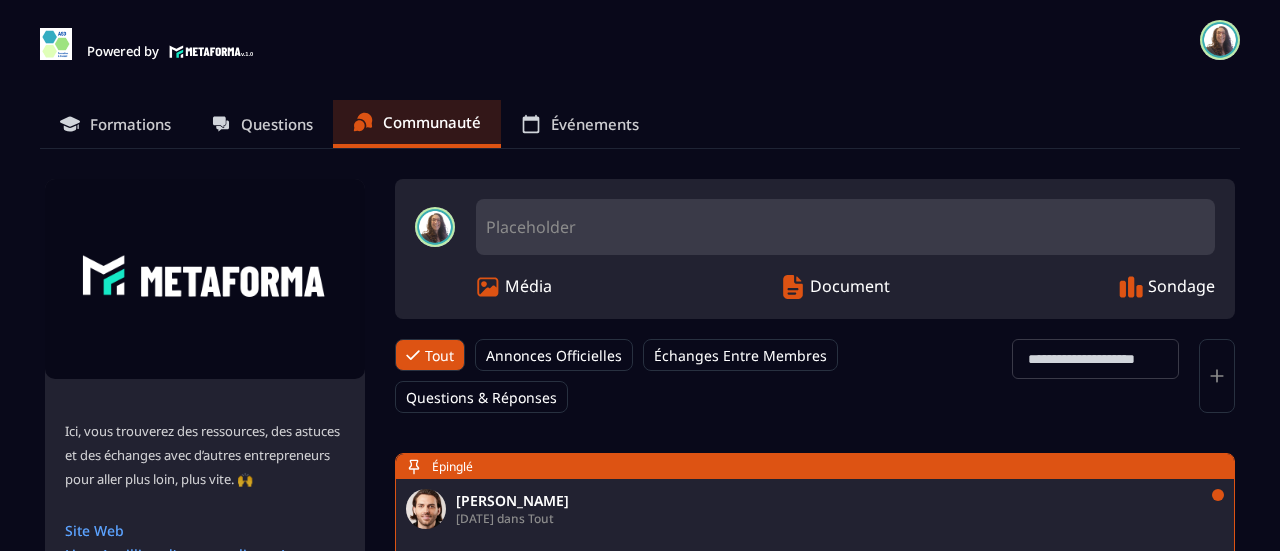 click on "Formations" at bounding box center (115, 124) 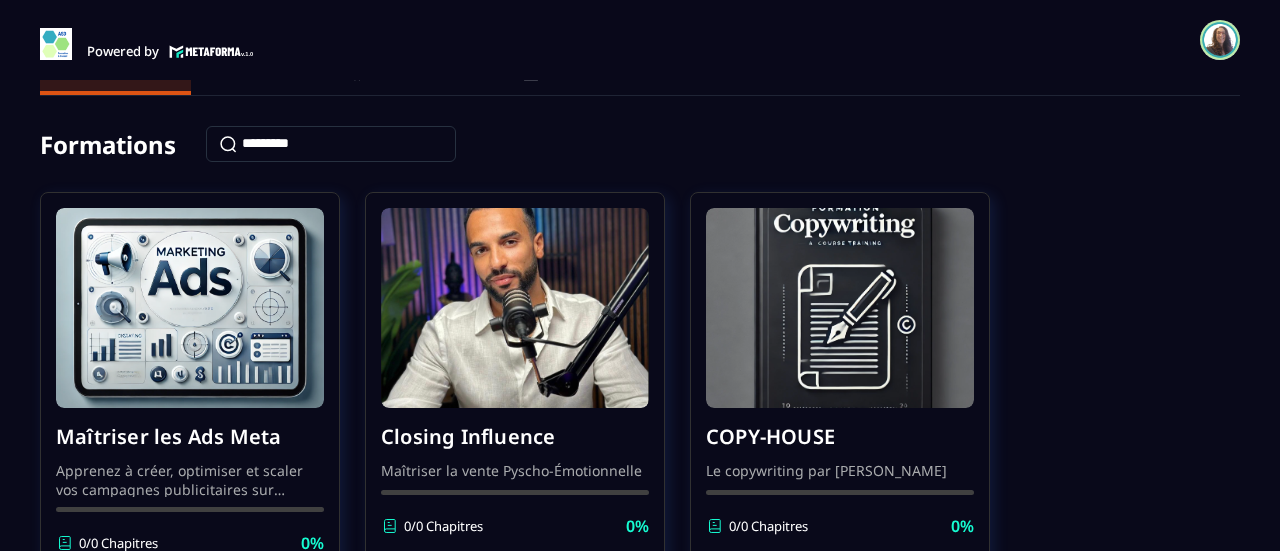 scroll, scrollTop: 0, scrollLeft: 0, axis: both 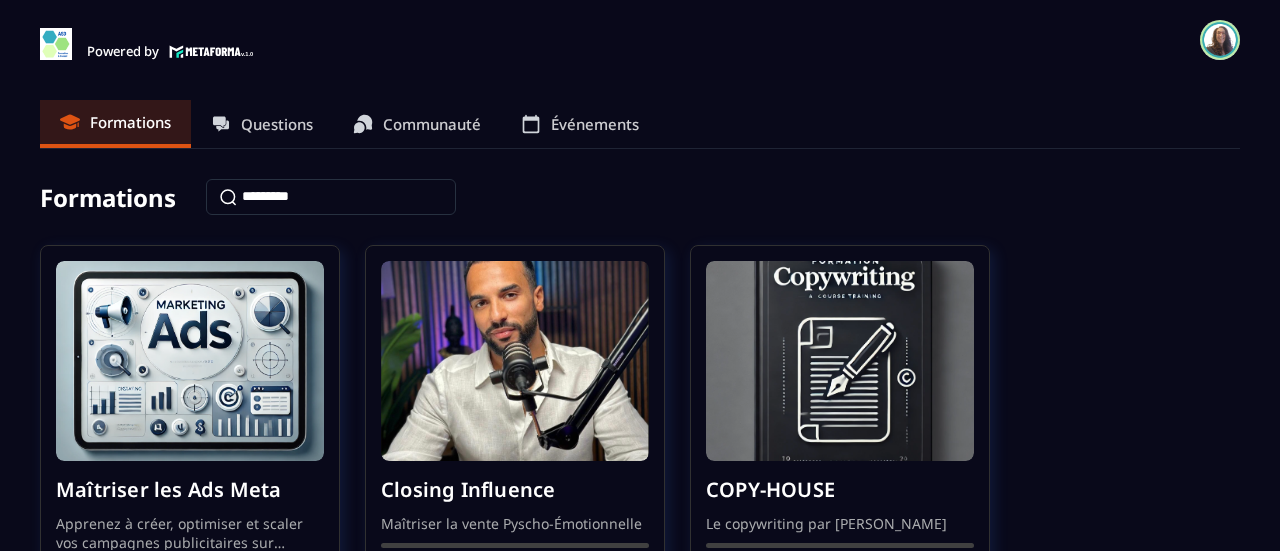 click on "Communauté" at bounding box center [432, 124] 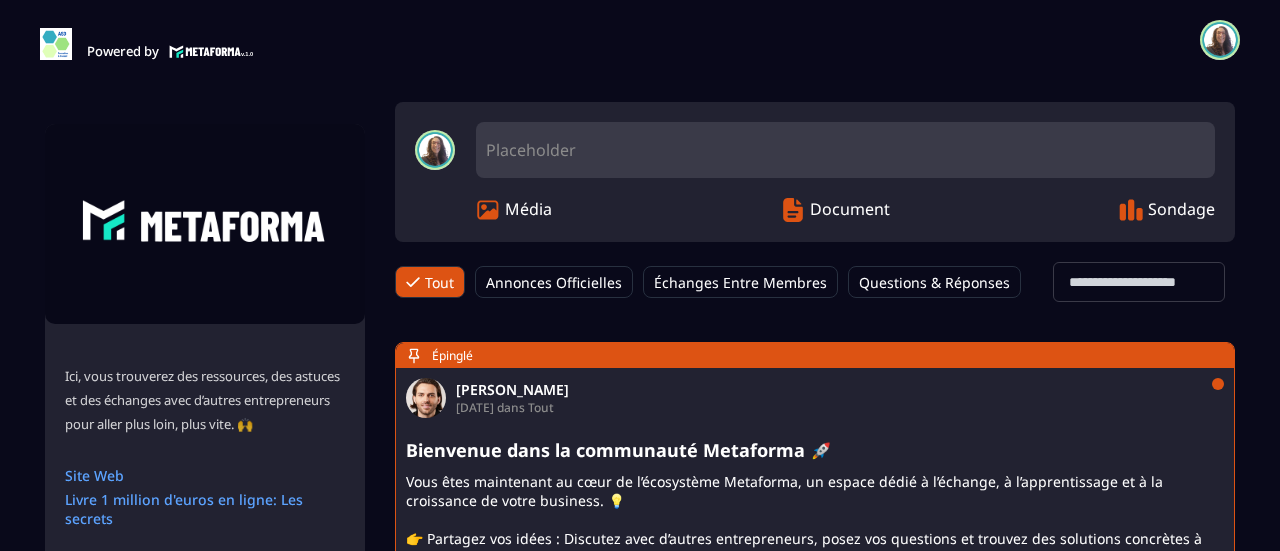 scroll, scrollTop: 400, scrollLeft: 0, axis: vertical 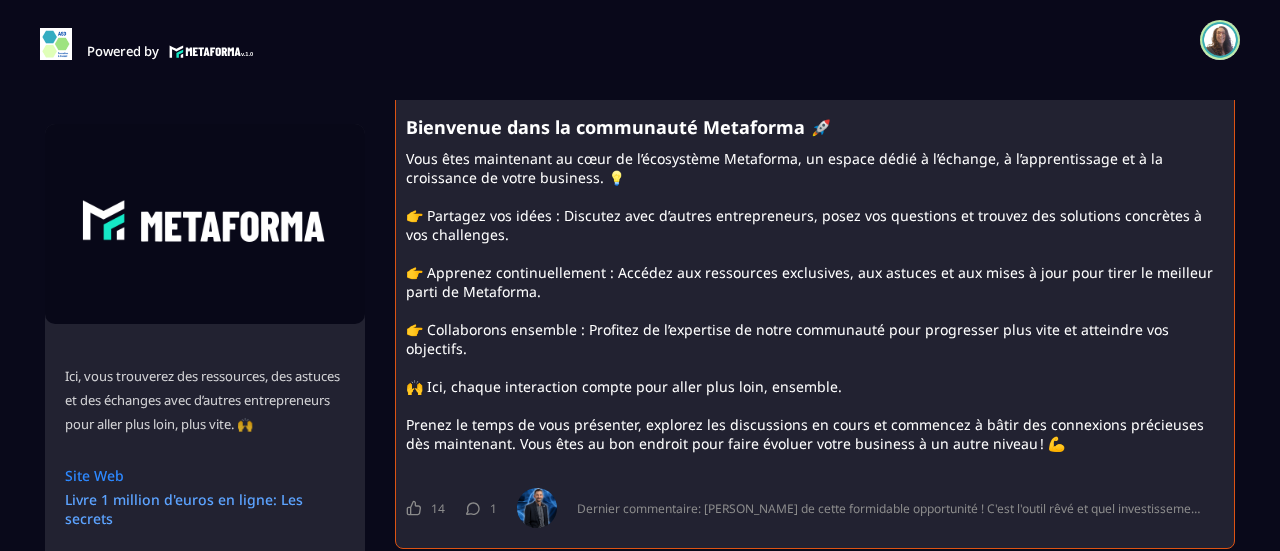 click on "Site Web" at bounding box center [205, 475] 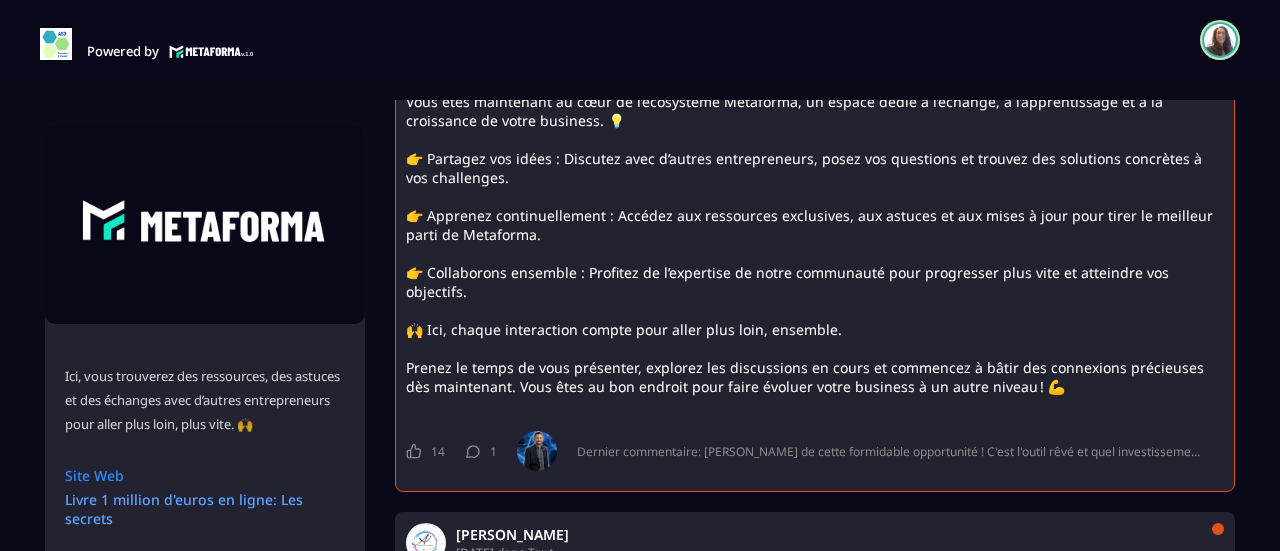 scroll, scrollTop: 500, scrollLeft: 0, axis: vertical 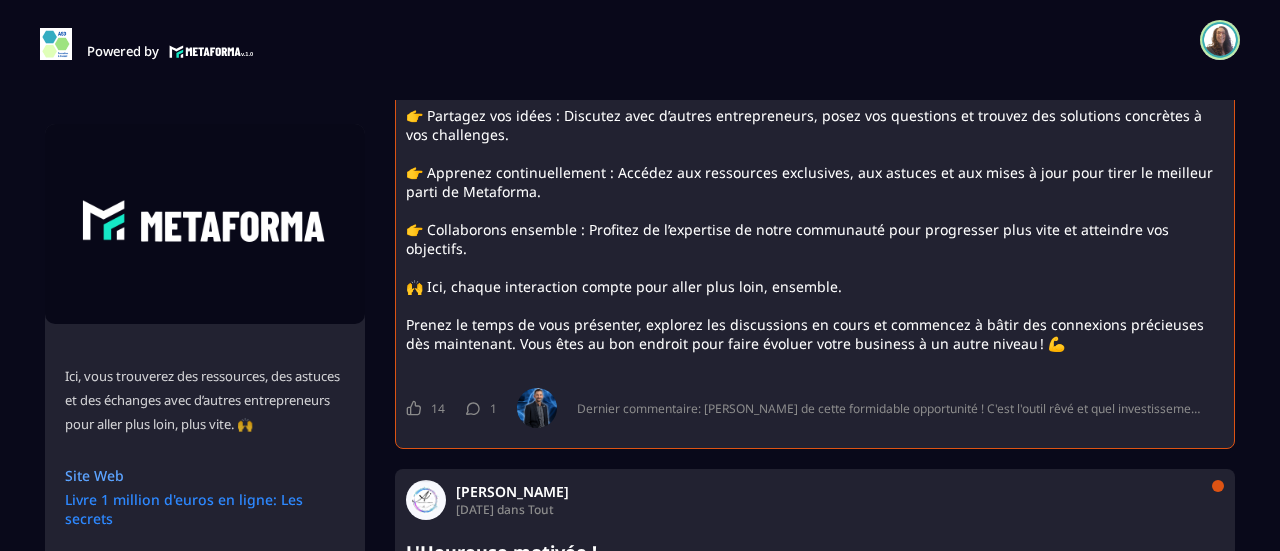 click on "Livre 1 million d'euros en ligne: Les secrets" at bounding box center (205, 509) 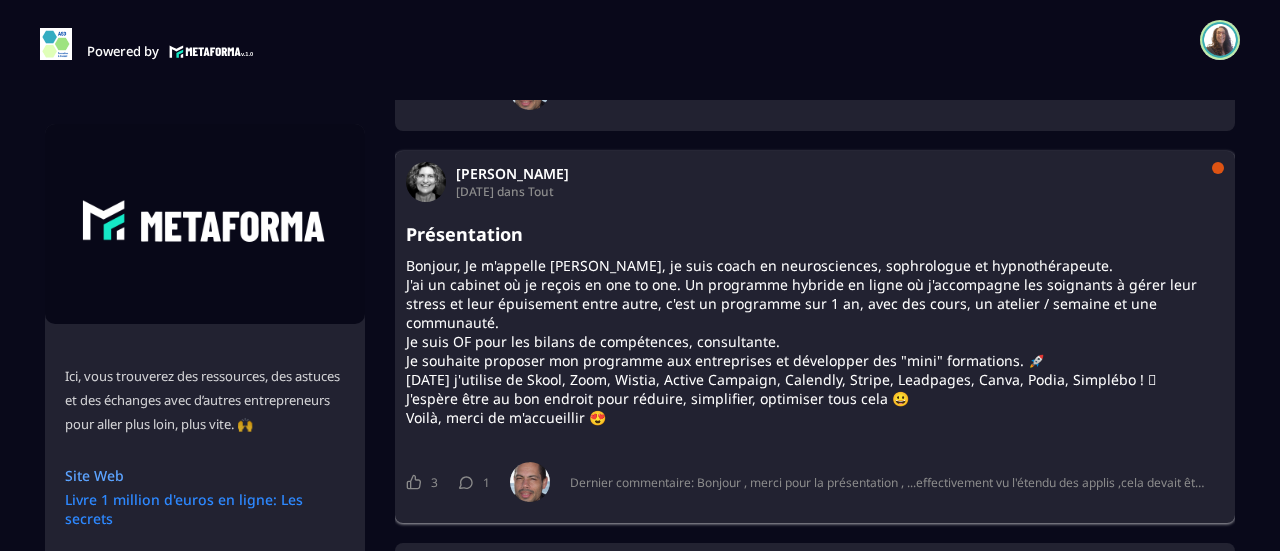scroll, scrollTop: 2100, scrollLeft: 0, axis: vertical 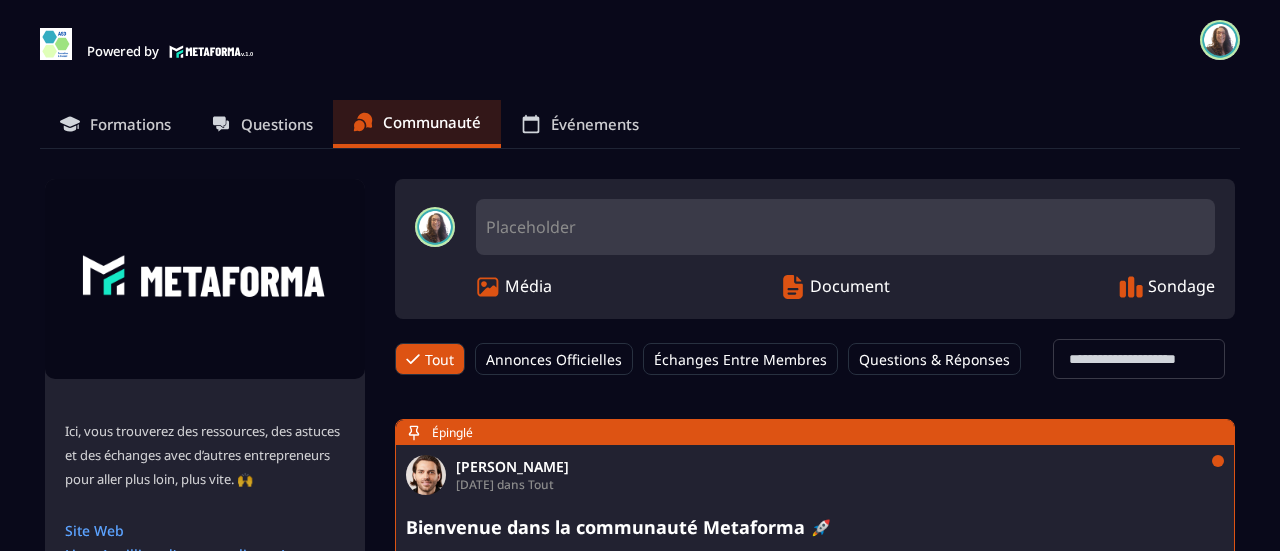 click on "Formations" at bounding box center (130, 124) 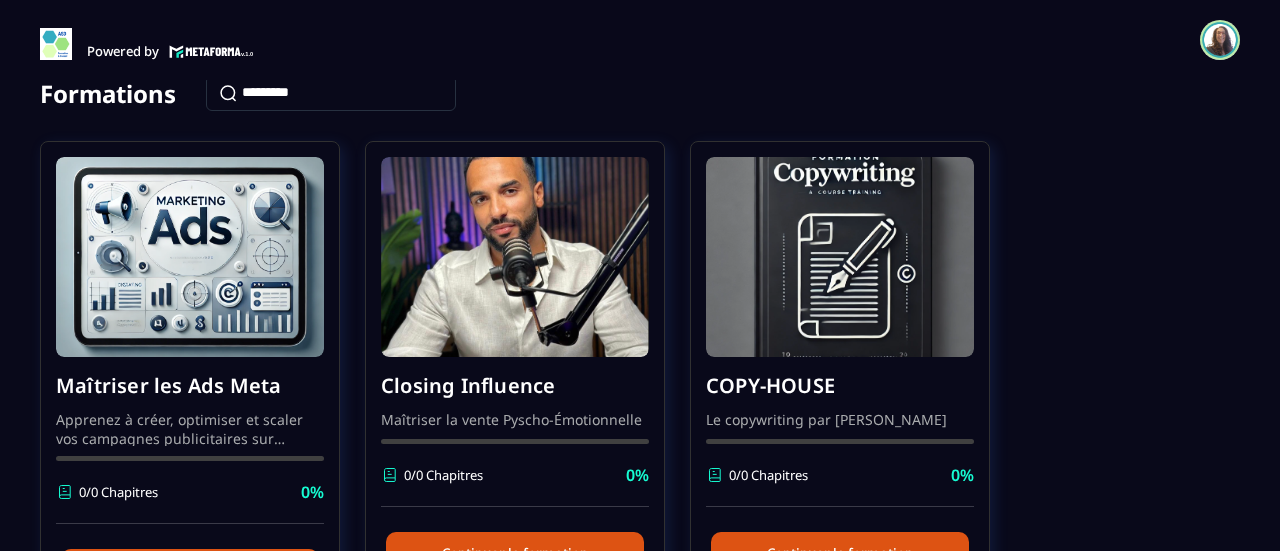 scroll, scrollTop: 400, scrollLeft: 0, axis: vertical 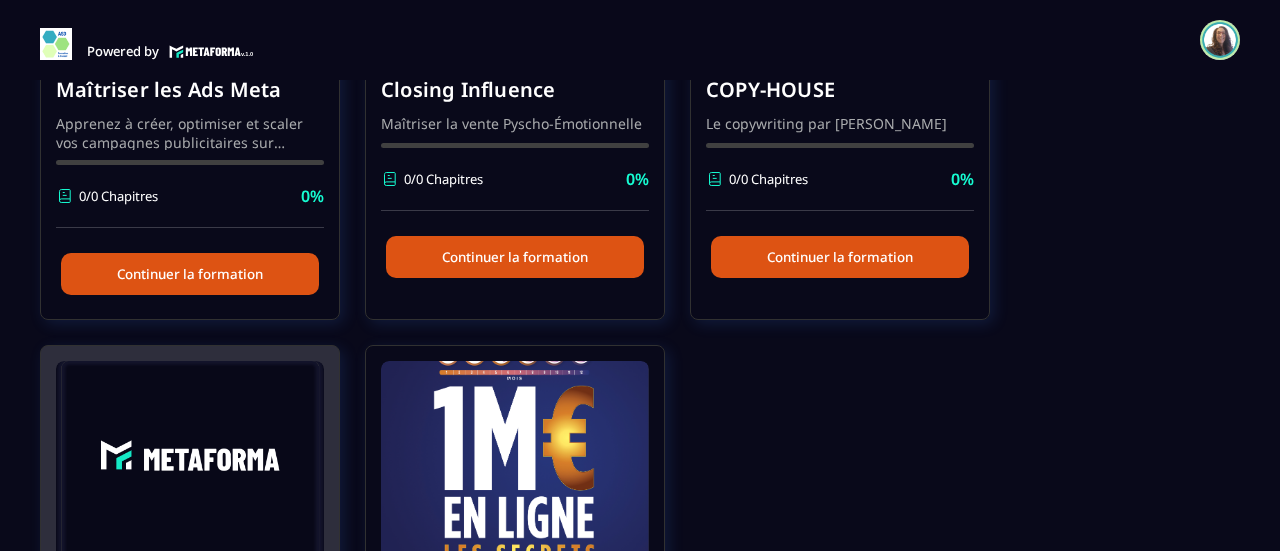 click at bounding box center [190, 461] 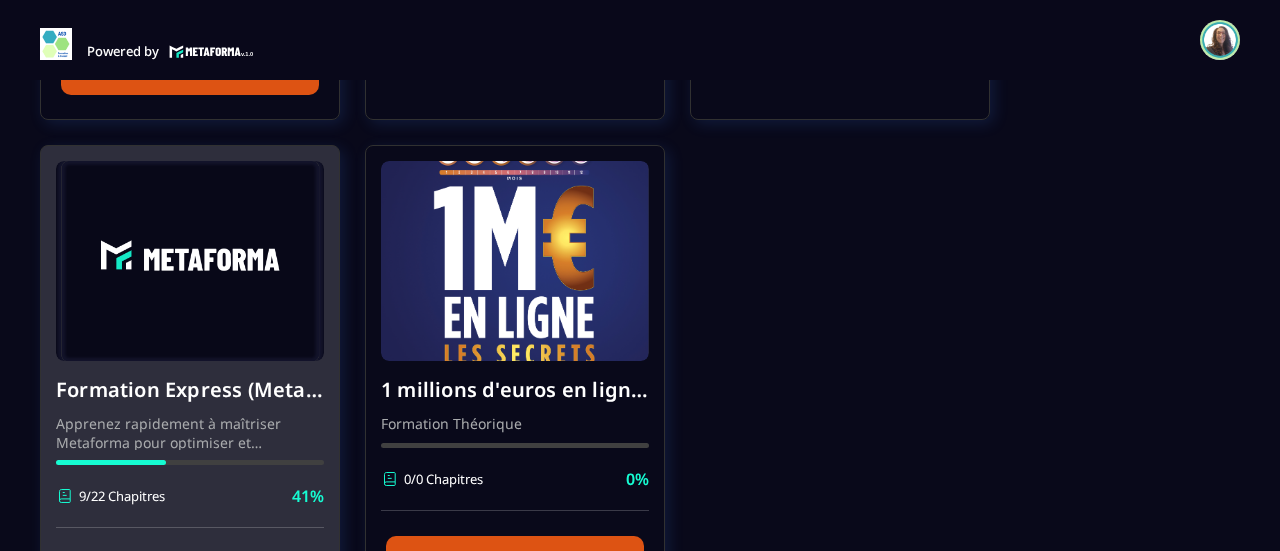 click on "Formation Express (Metaforma) Apprenez rapidement à maîtriser Metaforma pour optimiser et automatiser votre business. 🚀 9/22 Chapitres 41%" at bounding box center [190, 444] 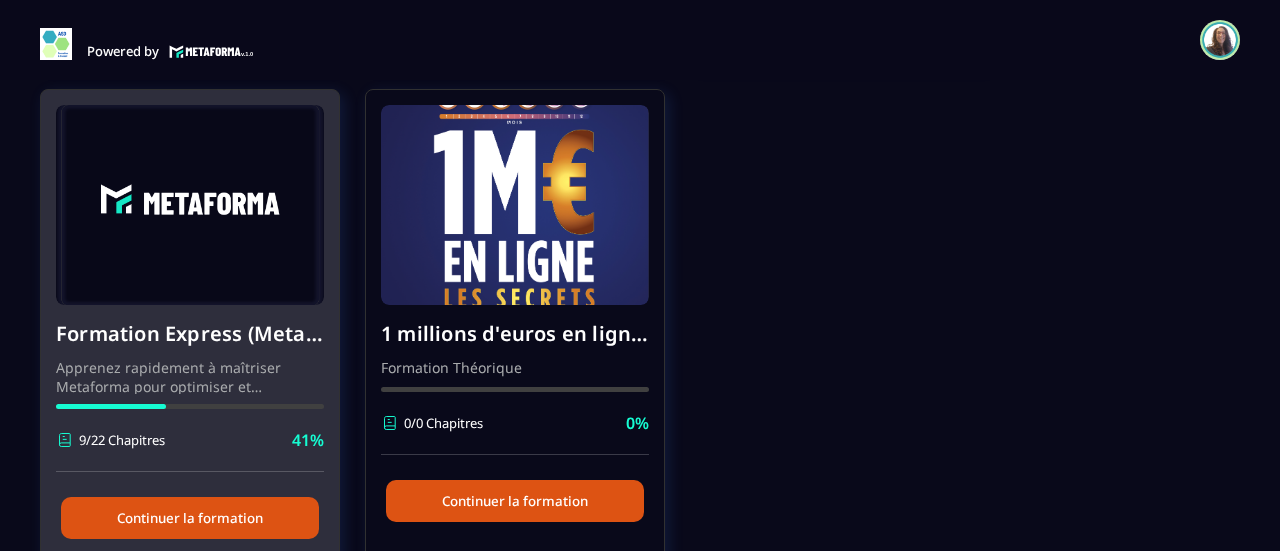 scroll, scrollTop: 700, scrollLeft: 0, axis: vertical 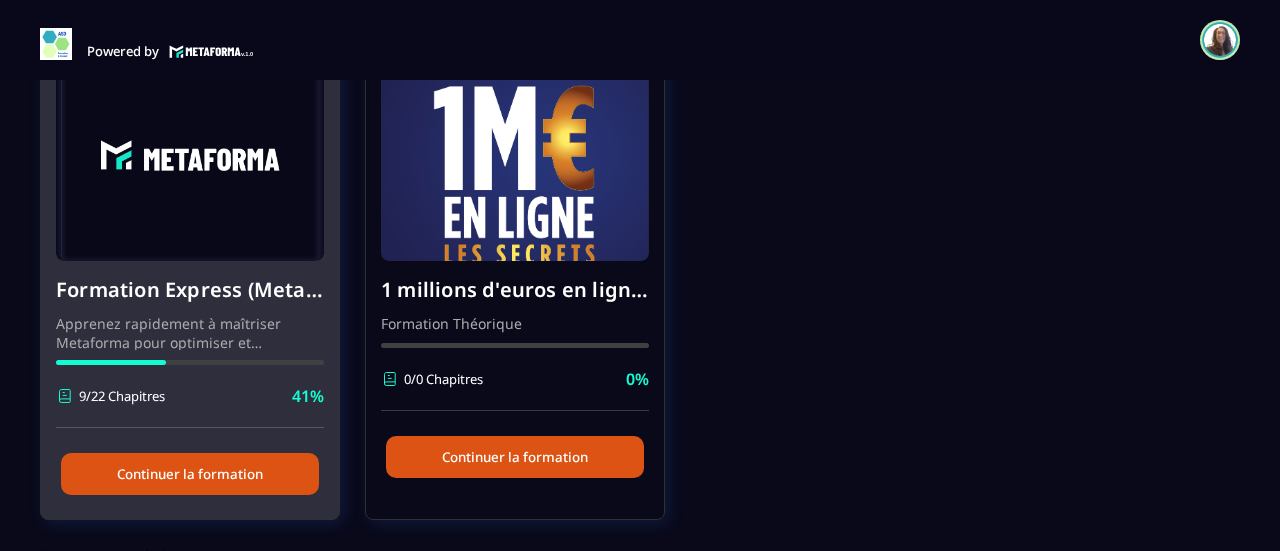 click on "Continuer la formation" at bounding box center (190, 474) 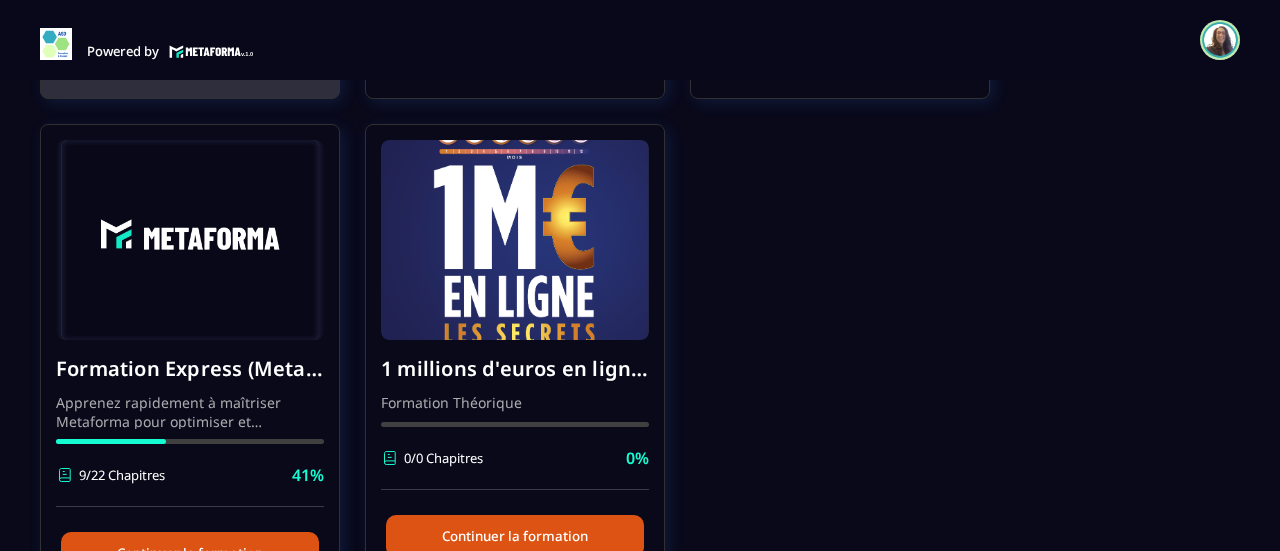 scroll, scrollTop: 453, scrollLeft: 0, axis: vertical 